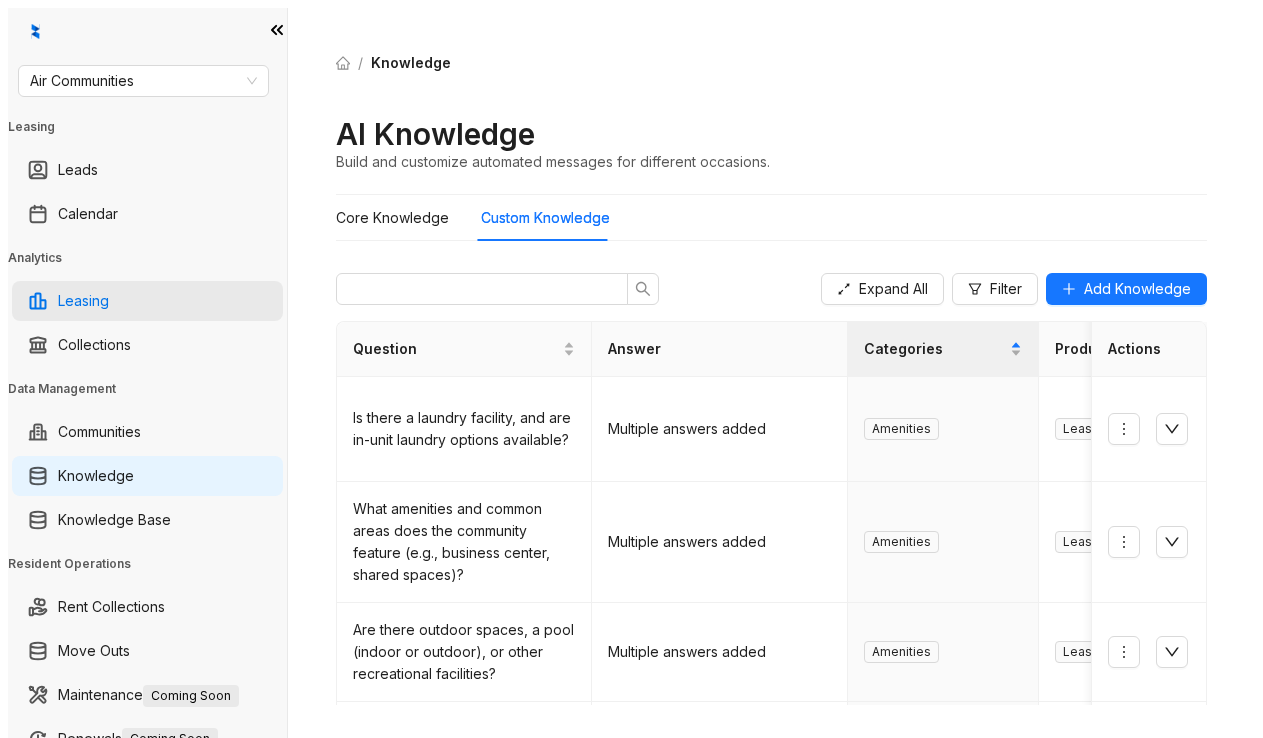 scroll, scrollTop: 0, scrollLeft: 0, axis: both 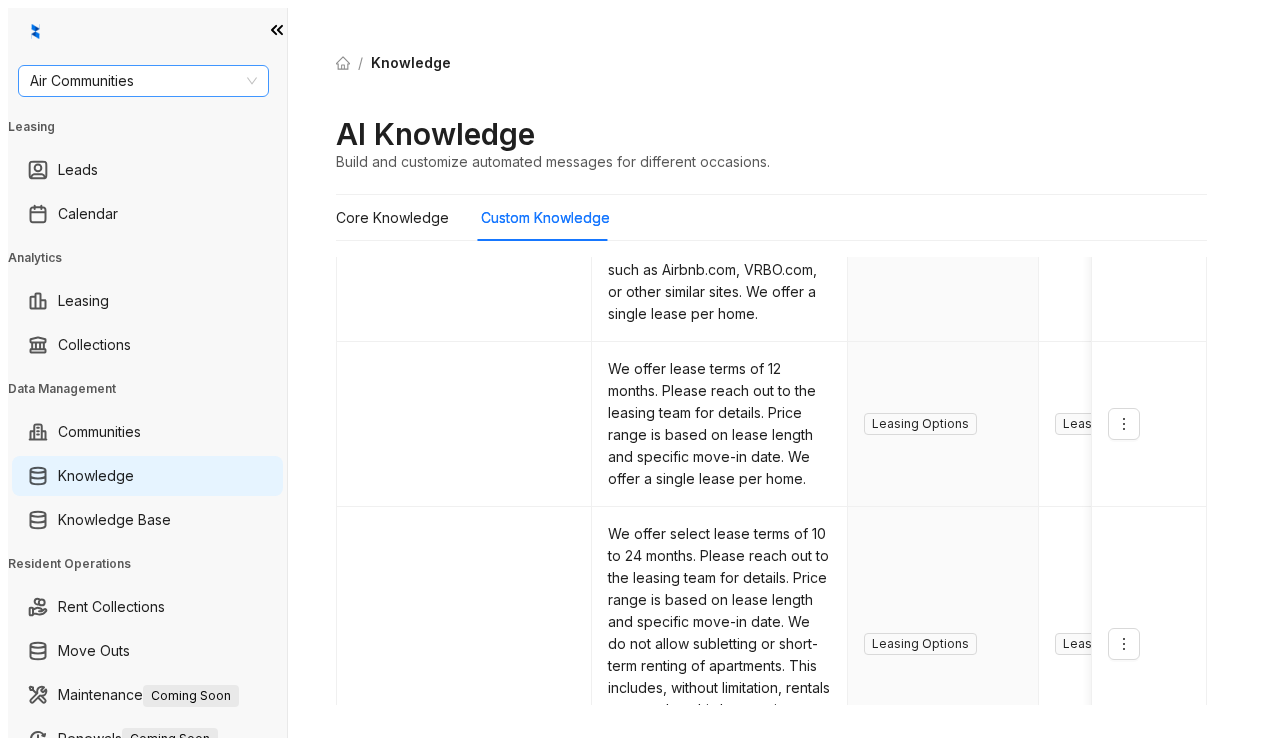 click on "Air Communities" at bounding box center (143, 81) 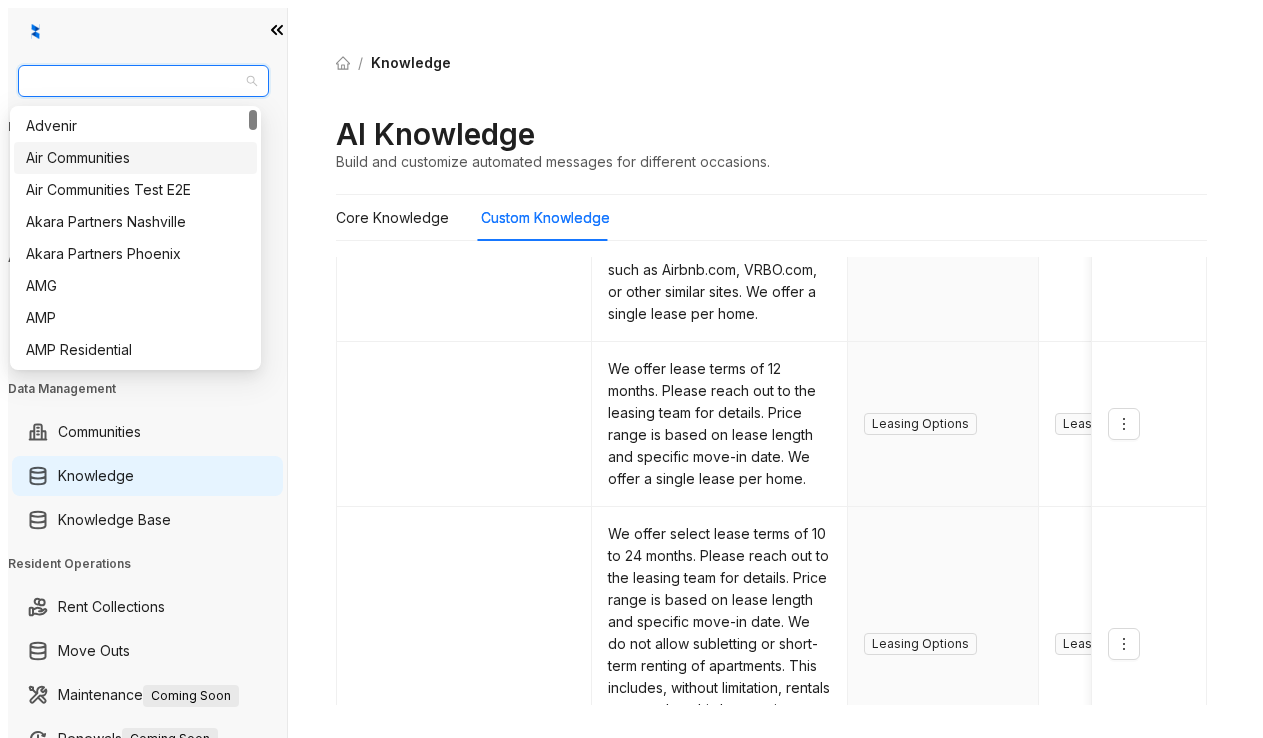 click on "Air Communities" at bounding box center [135, 158] 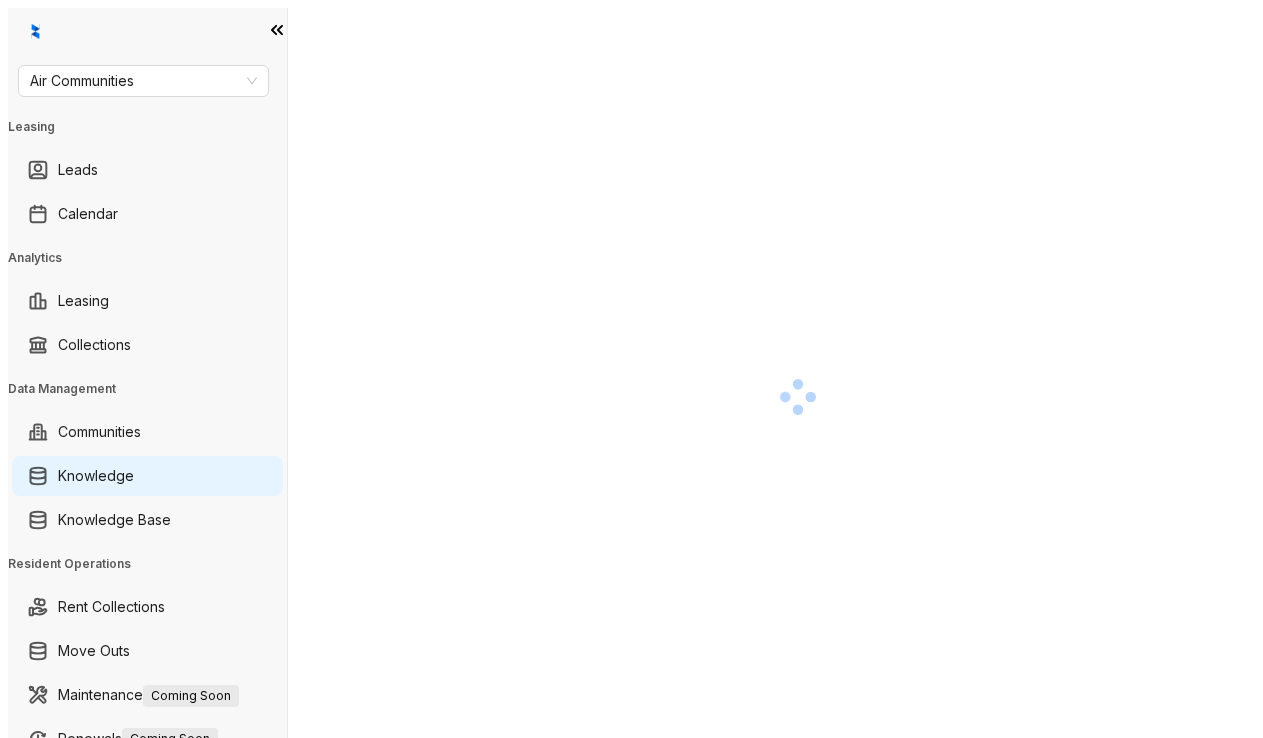 scroll, scrollTop: 0, scrollLeft: 0, axis: both 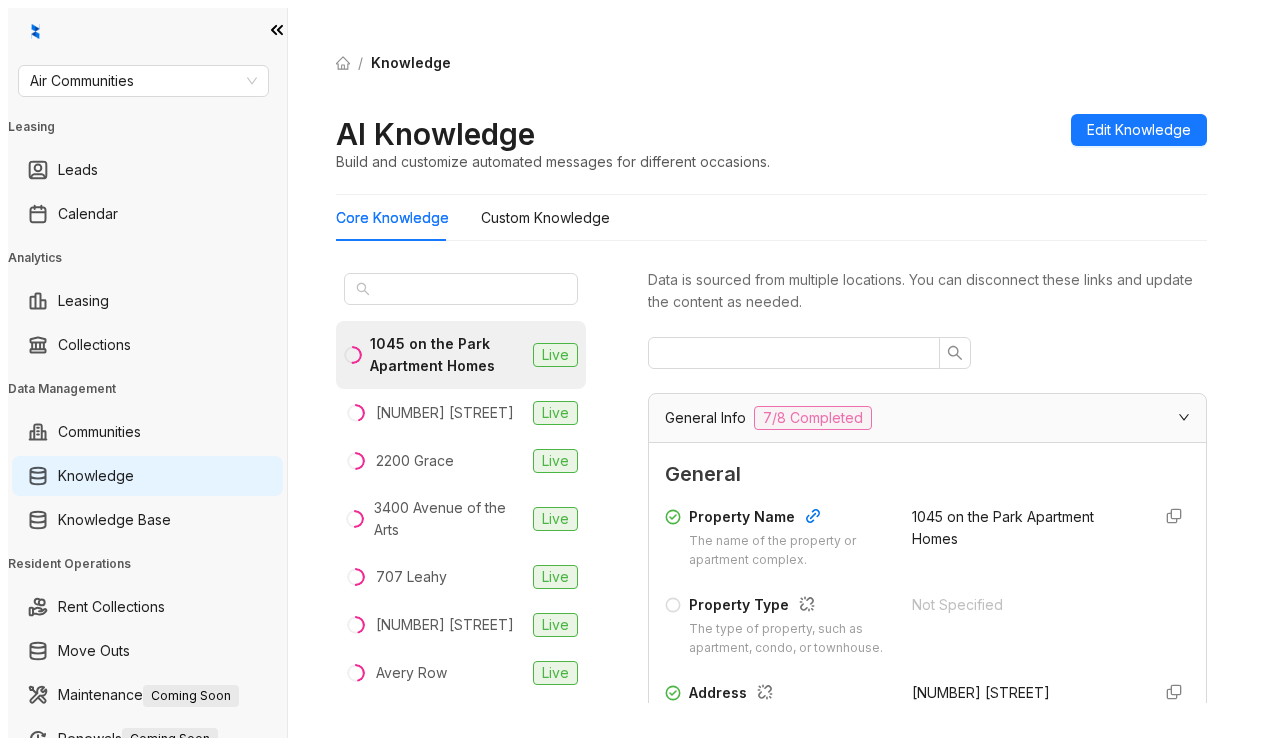 click on "Not Specified" at bounding box center [1023, 538] 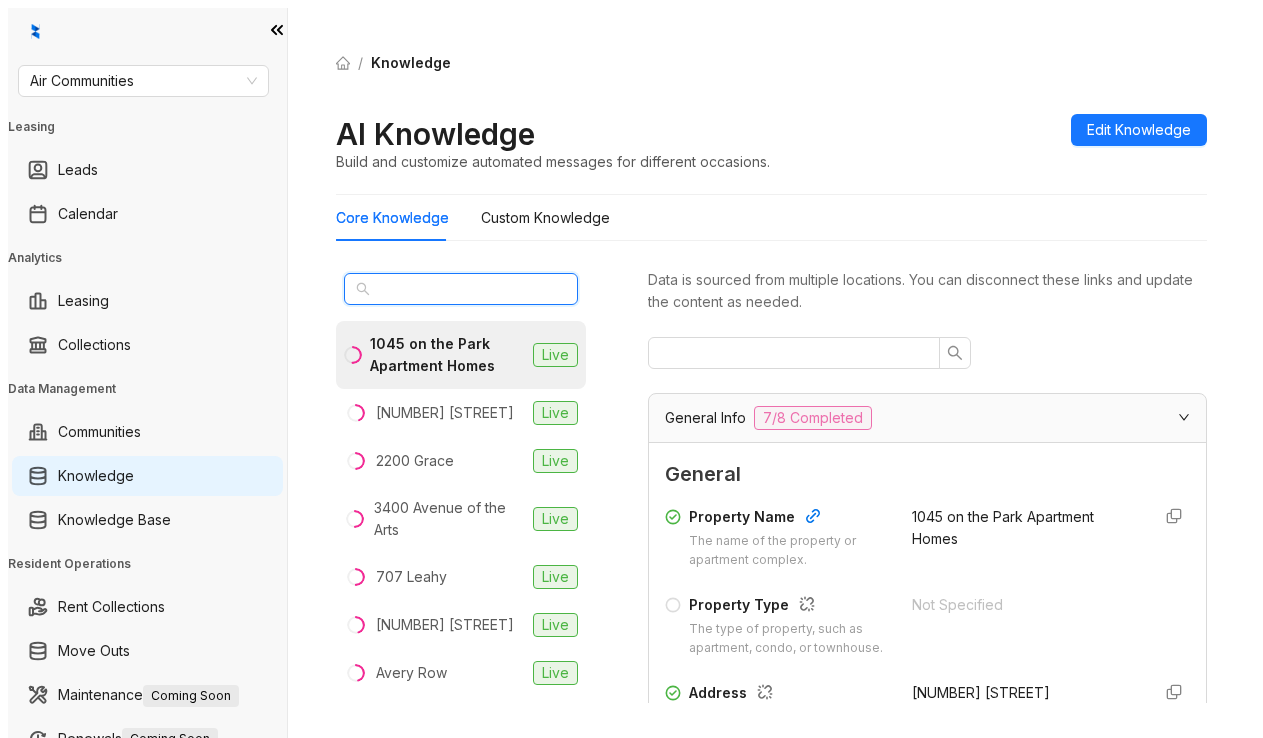 click at bounding box center (461, 289) 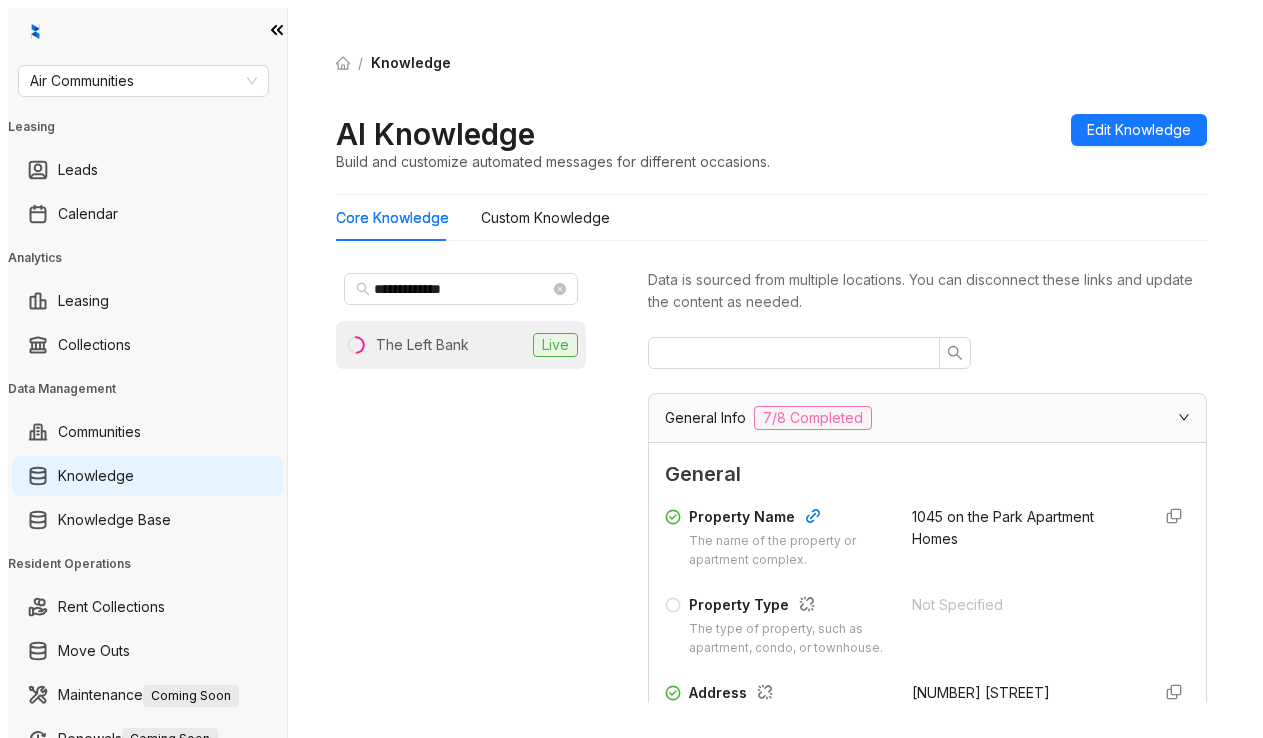 click on "The Left Bank" at bounding box center [422, 345] 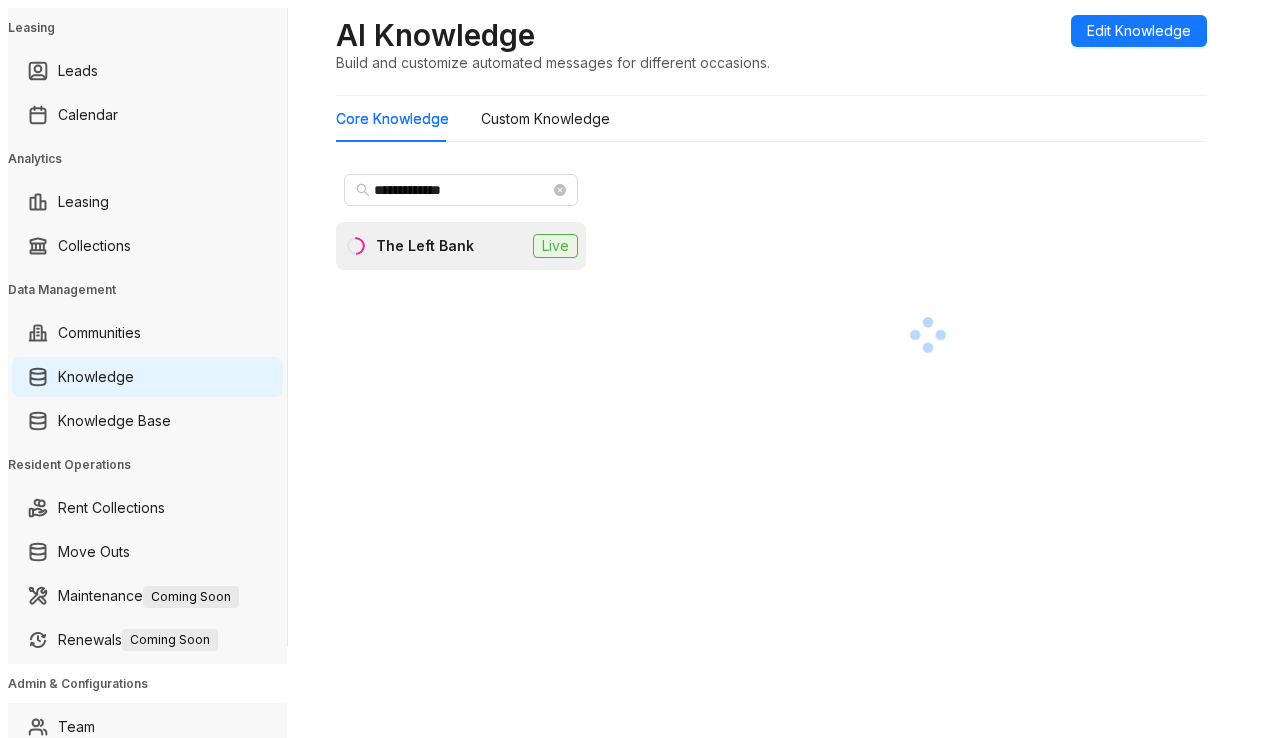 scroll, scrollTop: 136, scrollLeft: 0, axis: vertical 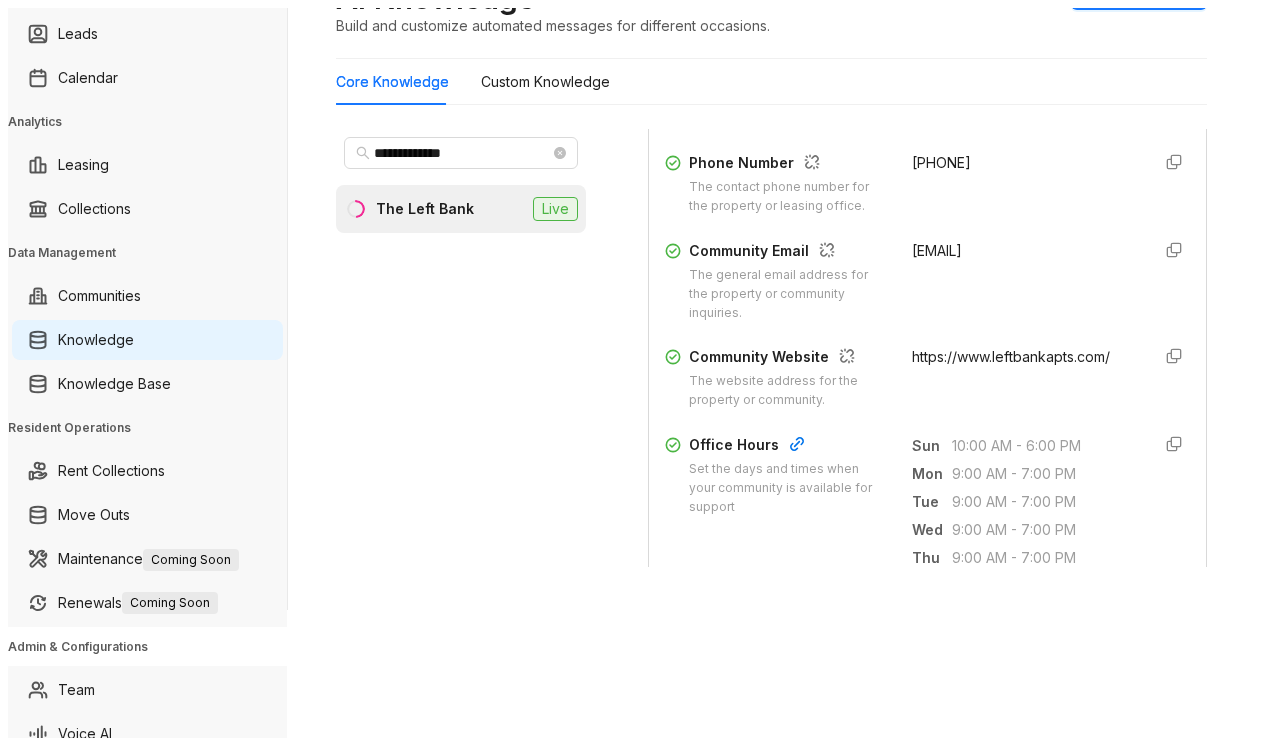 drag, startPoint x: 887, startPoint y: 151, endPoint x: 988, endPoint y: 156, distance: 101.12369 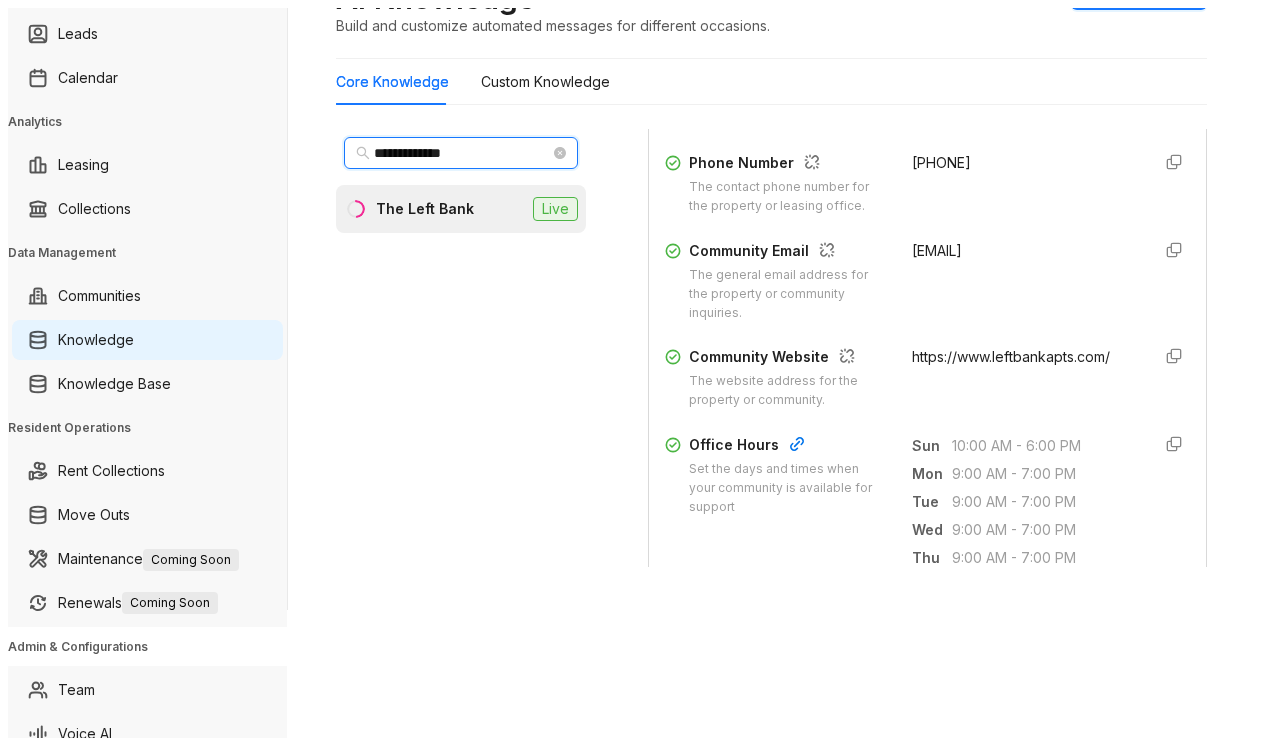 drag, startPoint x: 500, startPoint y: 124, endPoint x: 361, endPoint y: 121, distance: 139.03236 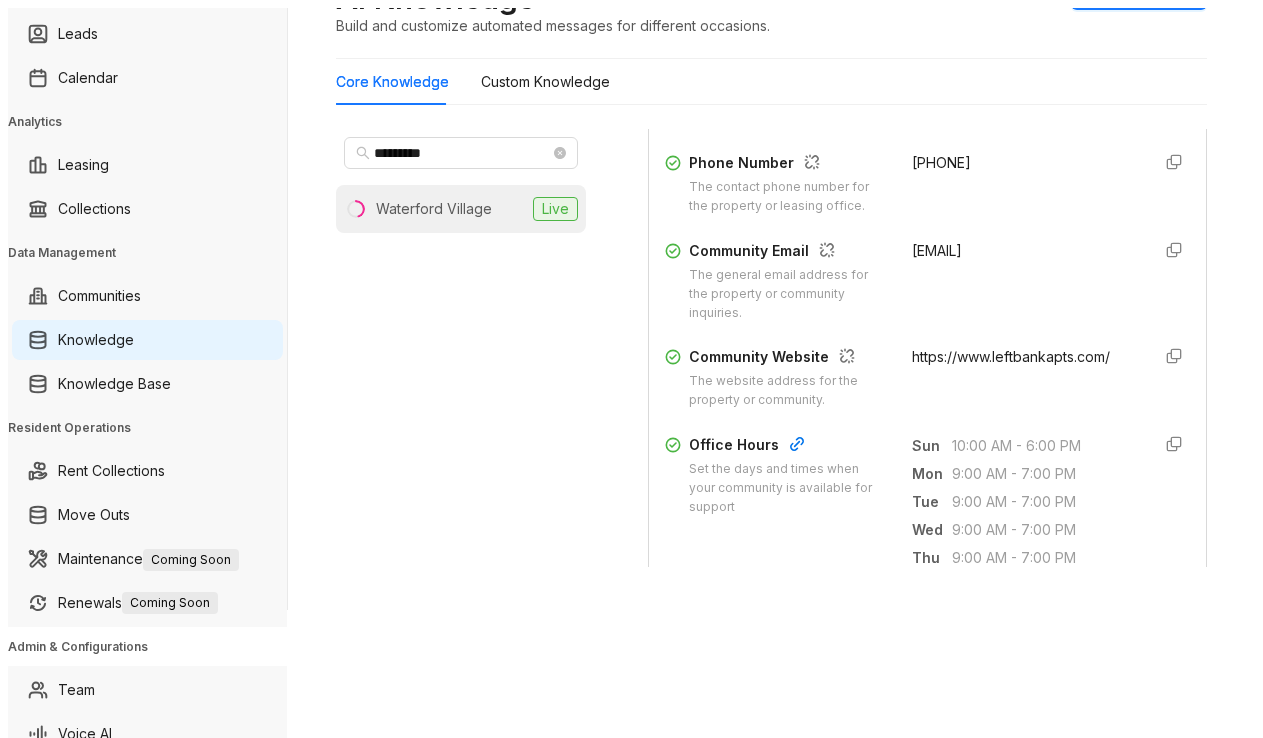 click on "Waterford Village" at bounding box center [434, 209] 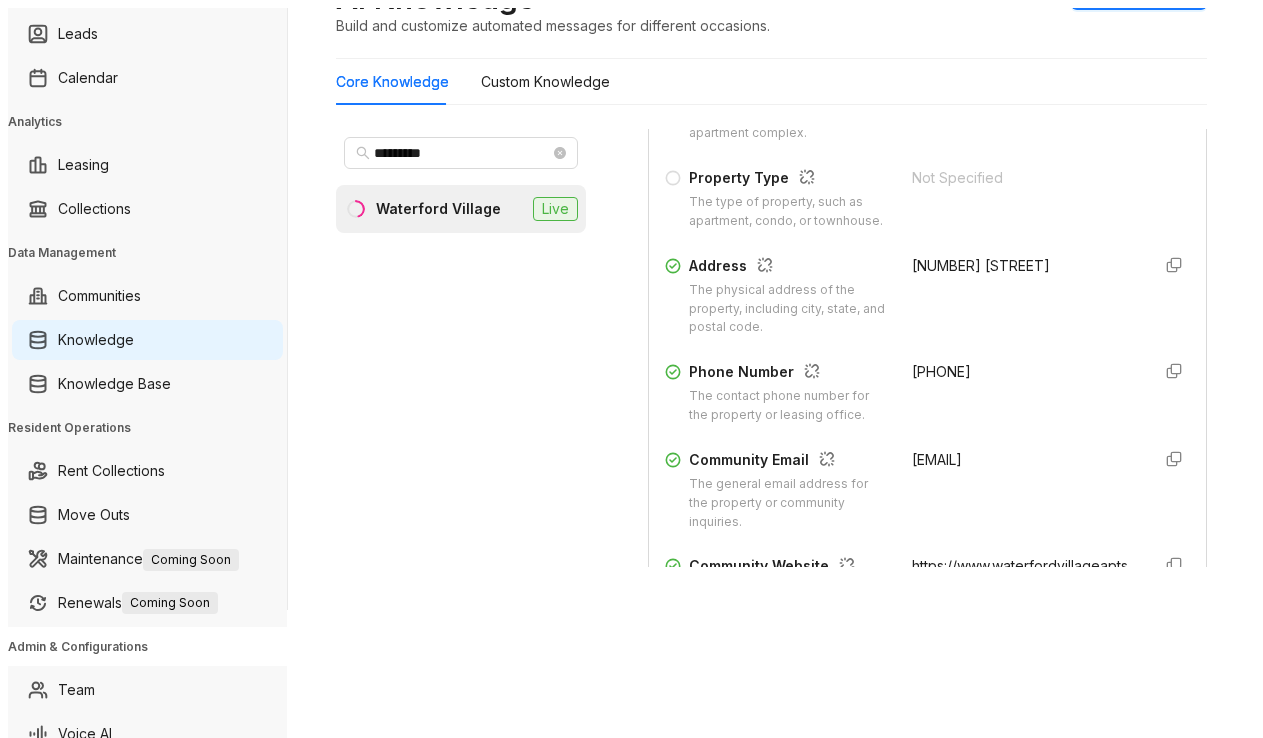 scroll, scrollTop: 300, scrollLeft: 0, axis: vertical 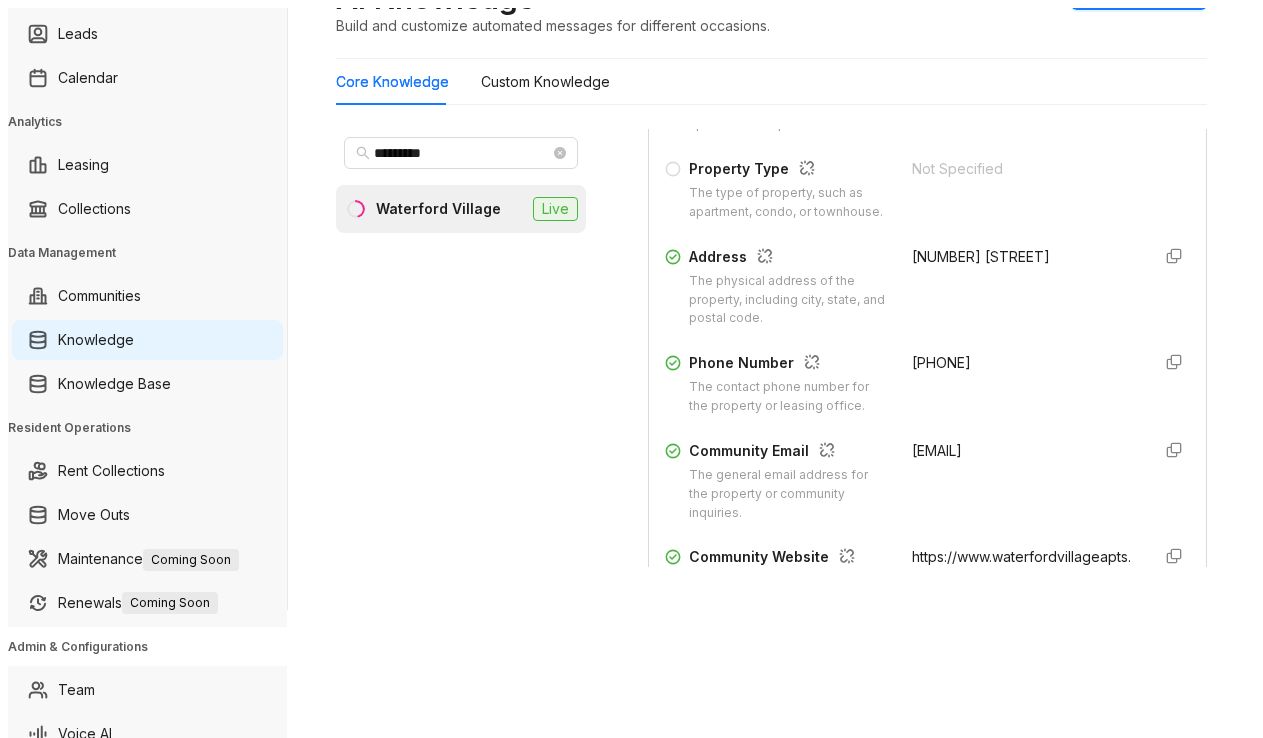 drag, startPoint x: 887, startPoint y: 354, endPoint x: 992, endPoint y: 353, distance: 105.00476 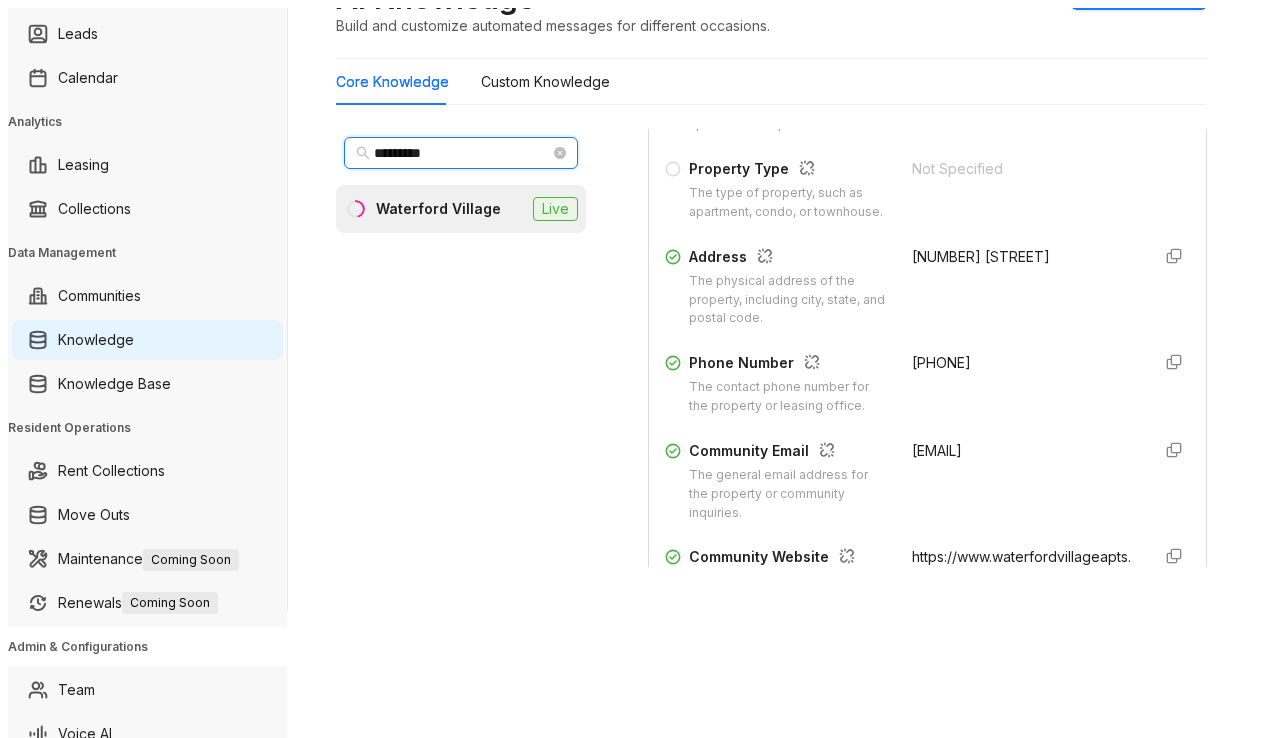 drag, startPoint x: 458, startPoint y: 123, endPoint x: 369, endPoint y: 124, distance: 89.005615 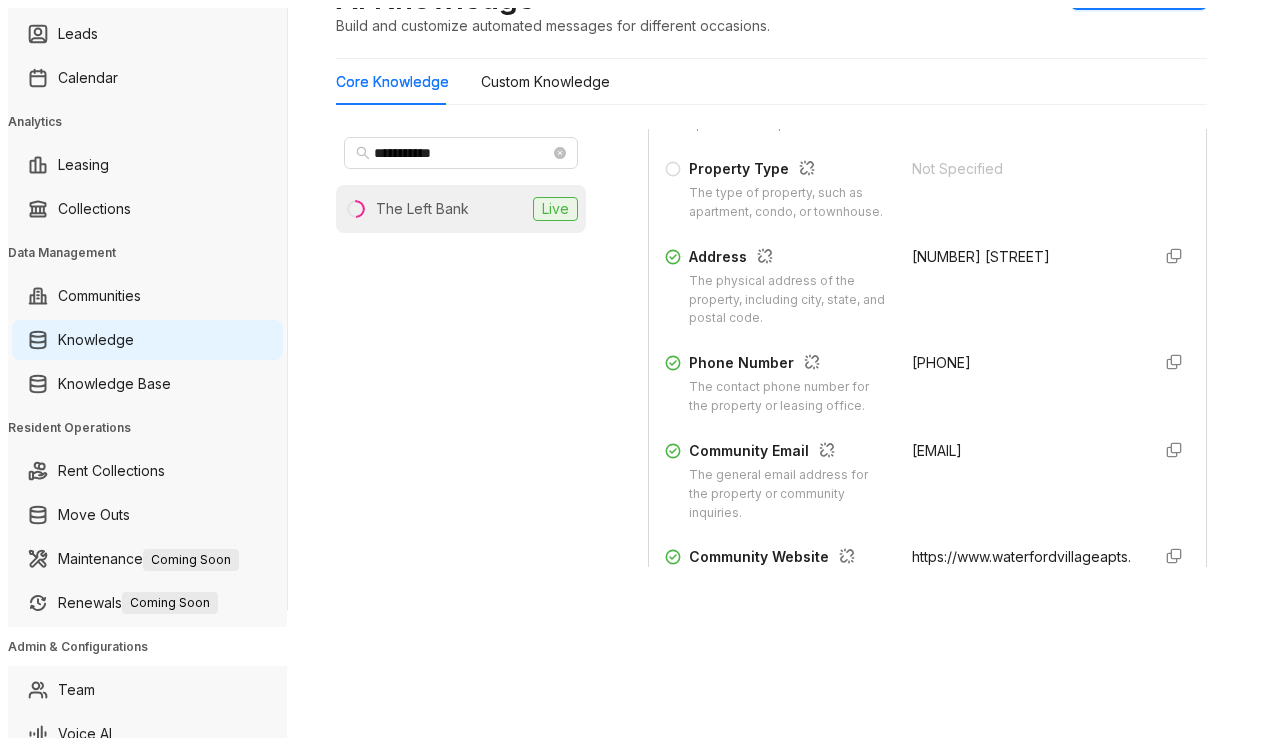 click on "The Left Bank Live" at bounding box center (461, 209) 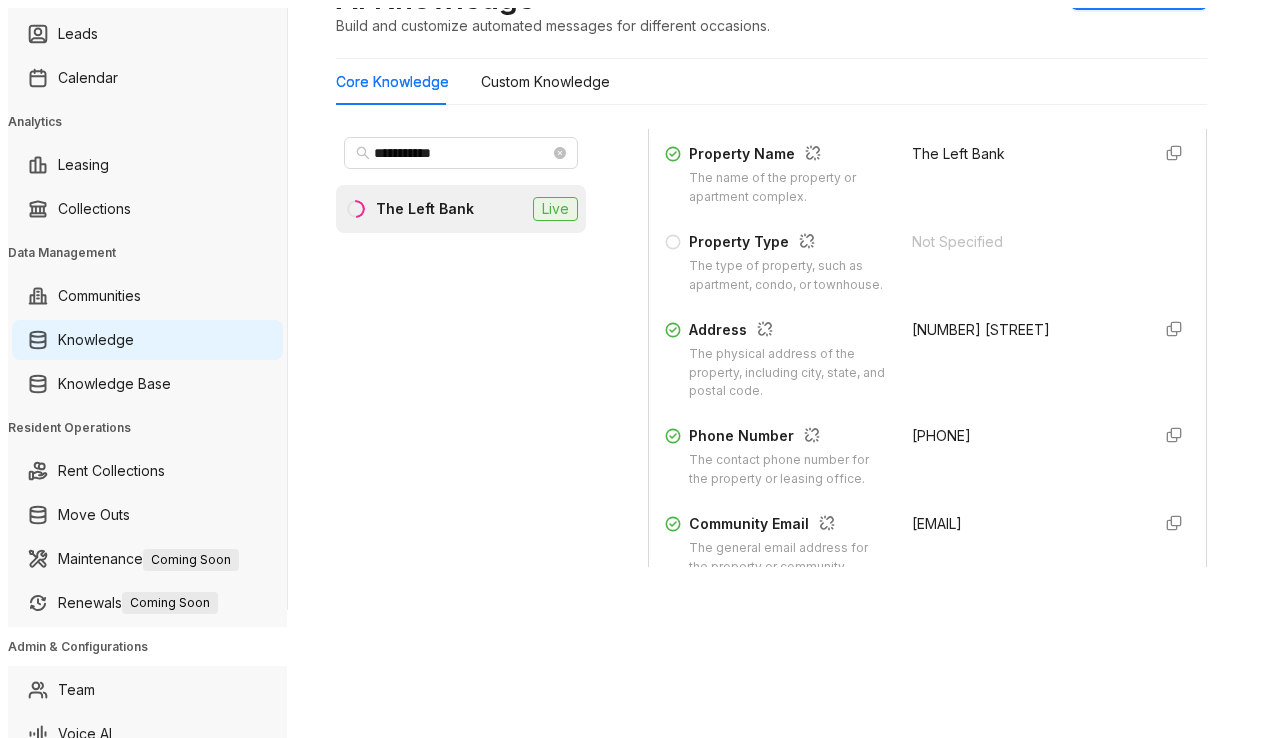 scroll, scrollTop: 400, scrollLeft: 0, axis: vertical 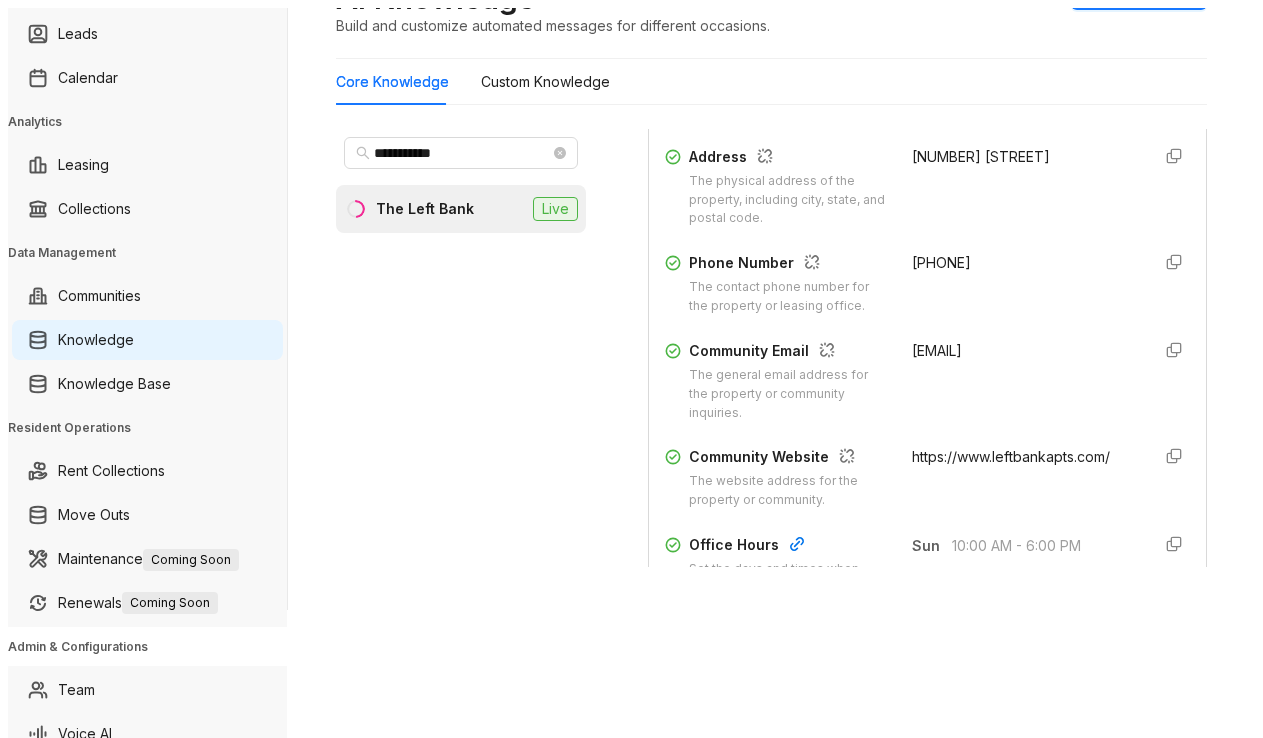 drag, startPoint x: 884, startPoint y: 245, endPoint x: 1016, endPoint y: 261, distance: 132.96616 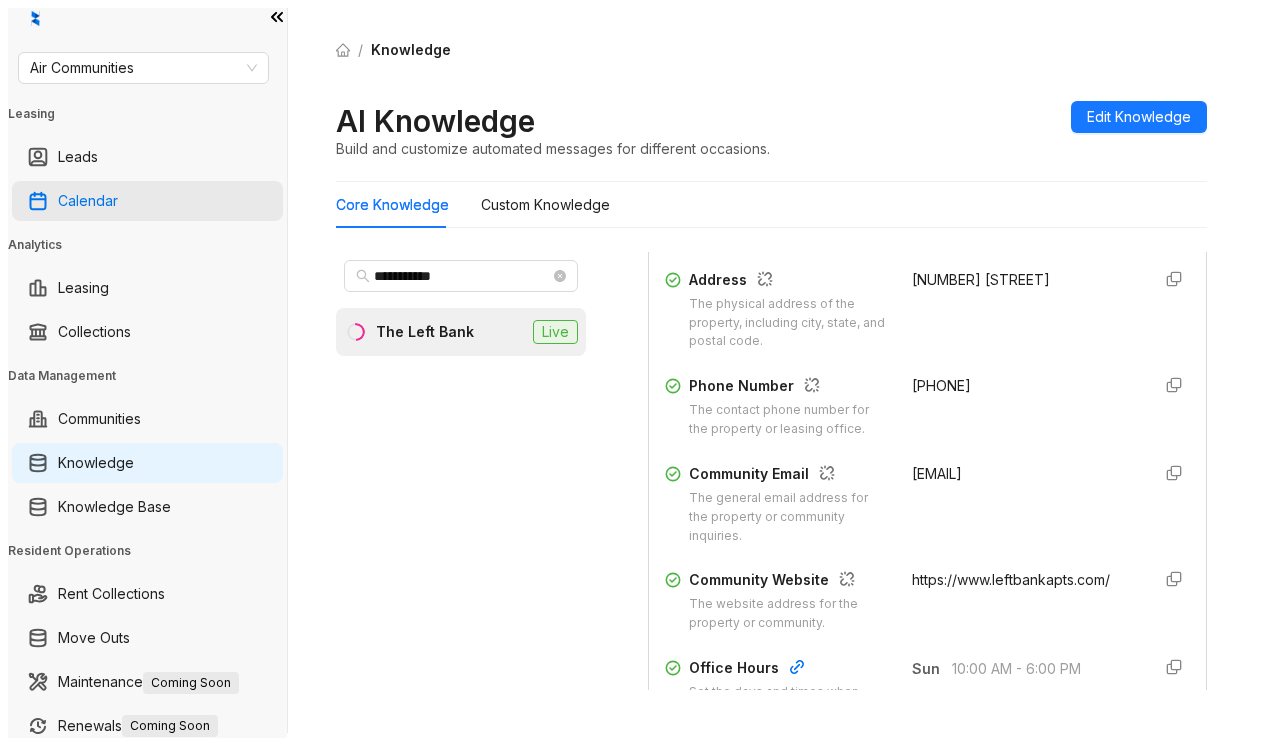 scroll, scrollTop: 0, scrollLeft: 0, axis: both 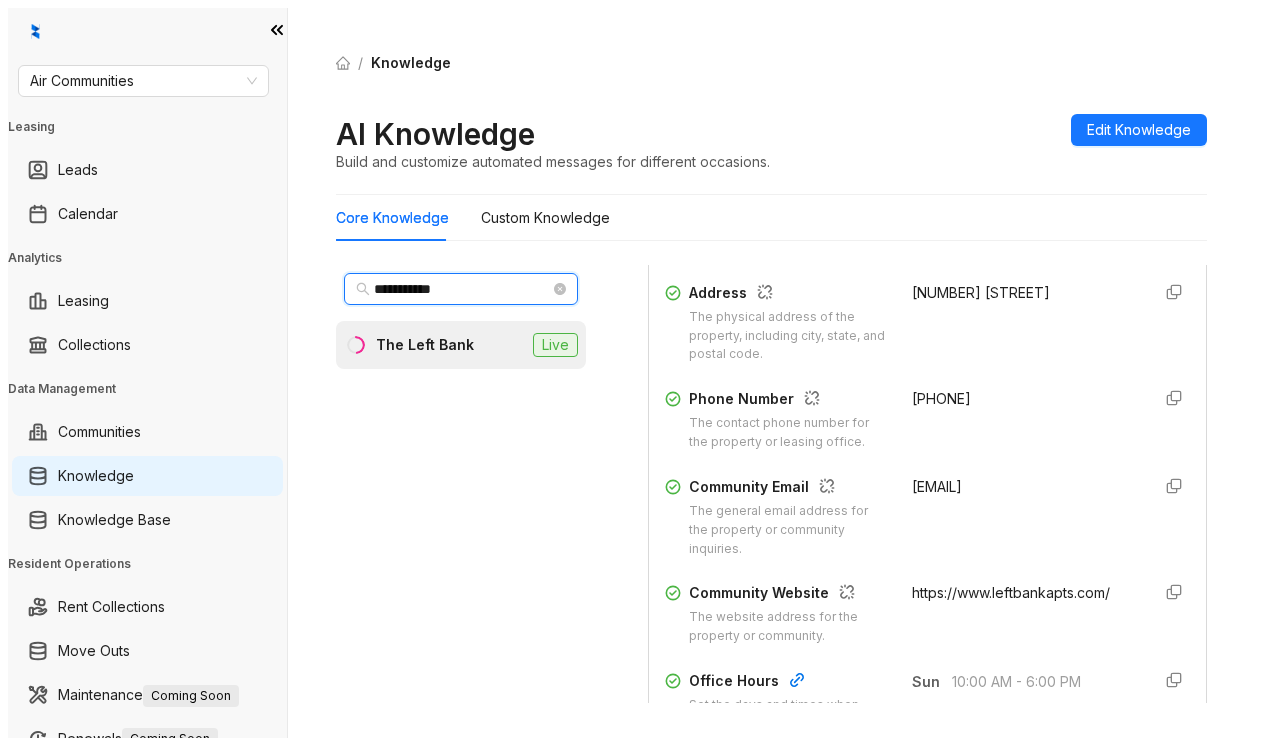 click on "**********" at bounding box center (462, 289) 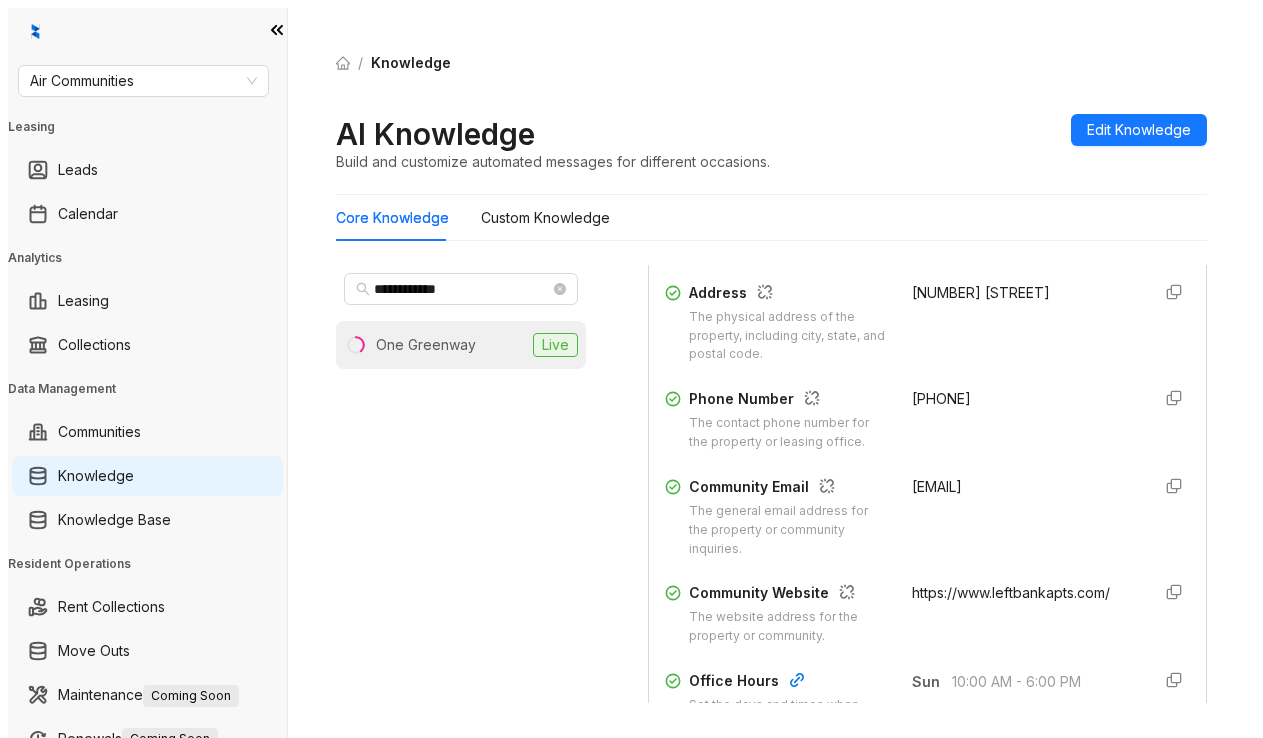 click on "One Greenway Live" at bounding box center [461, 345] 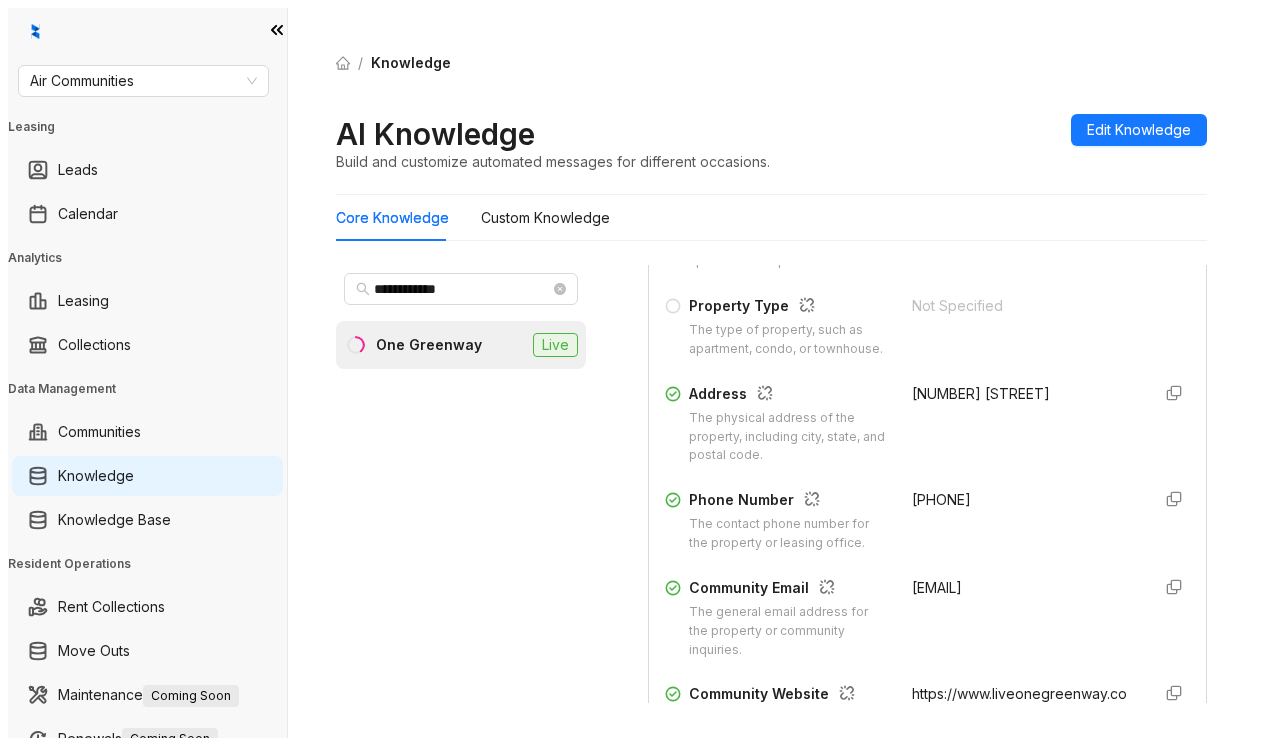 scroll, scrollTop: 300, scrollLeft: 0, axis: vertical 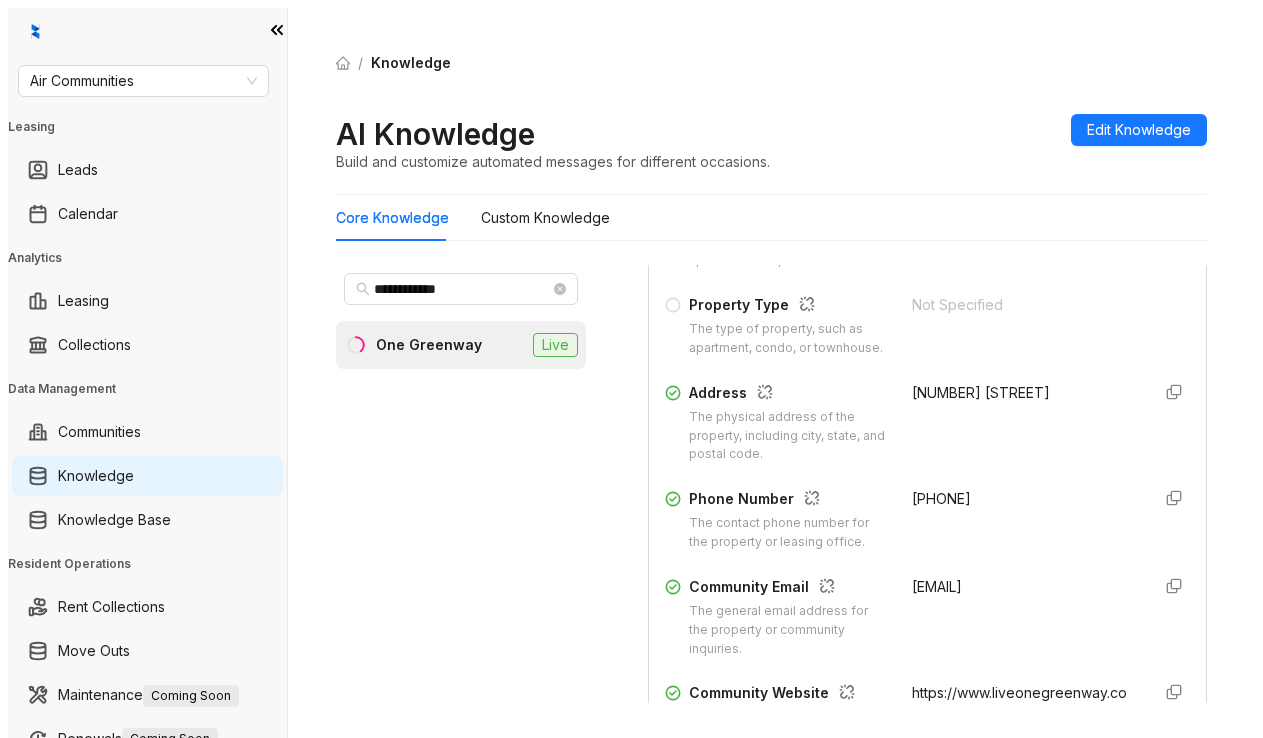 drag, startPoint x: 892, startPoint y: 485, endPoint x: 985, endPoint y: 486, distance: 93.00538 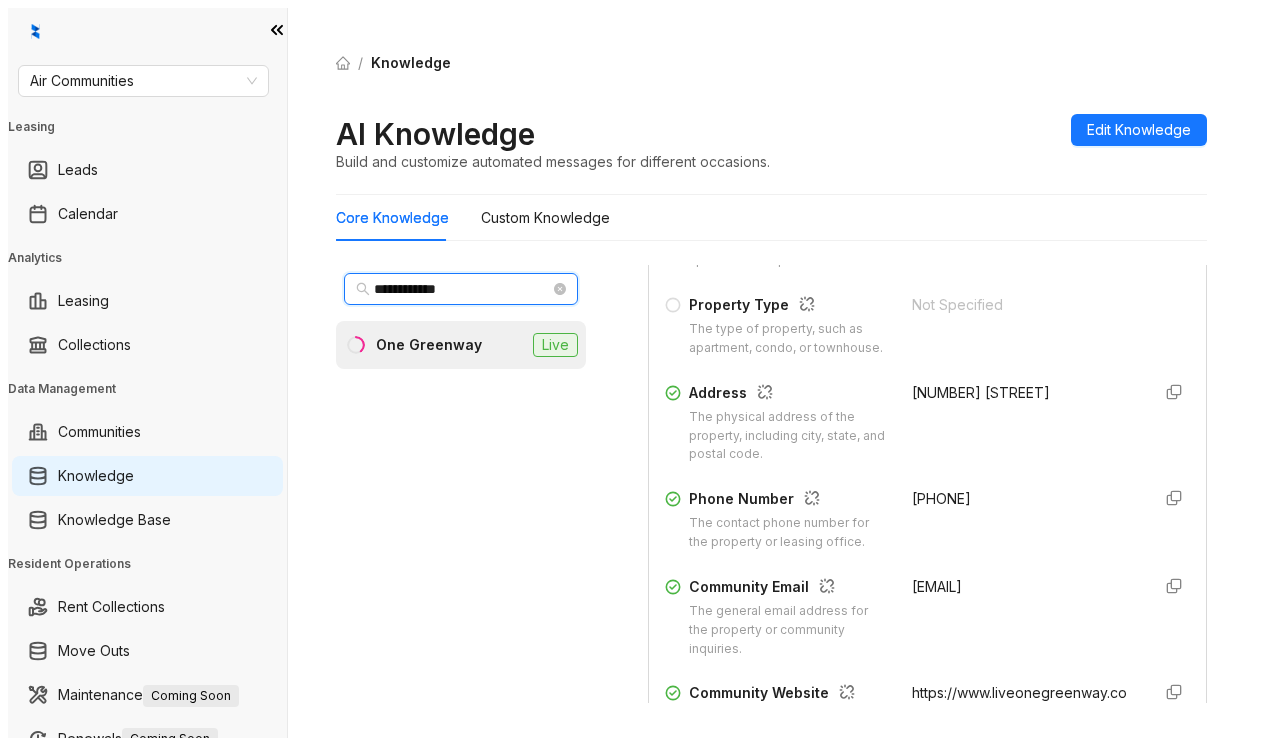 drag, startPoint x: 476, startPoint y: 260, endPoint x: 360, endPoint y: 261, distance: 116.00431 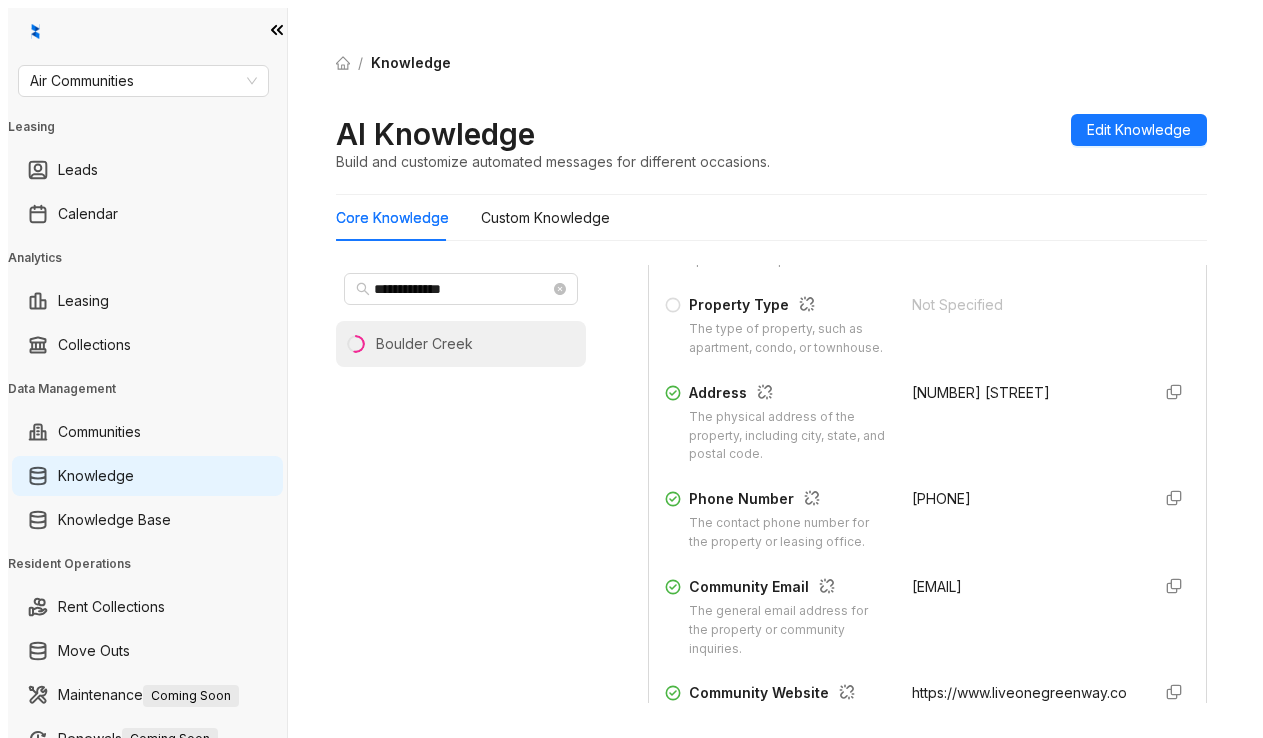 click on "Boulder Creek" at bounding box center [424, 344] 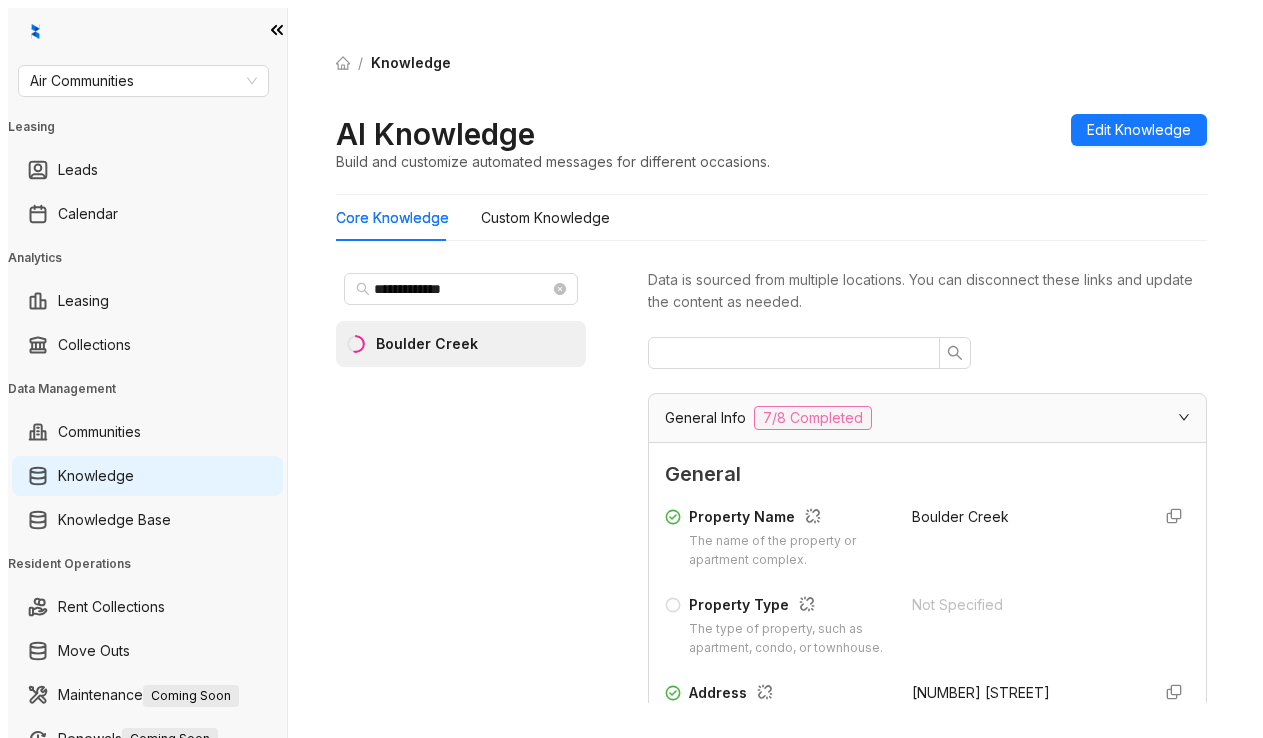 click on "/  Knowledge" at bounding box center (771, 63) 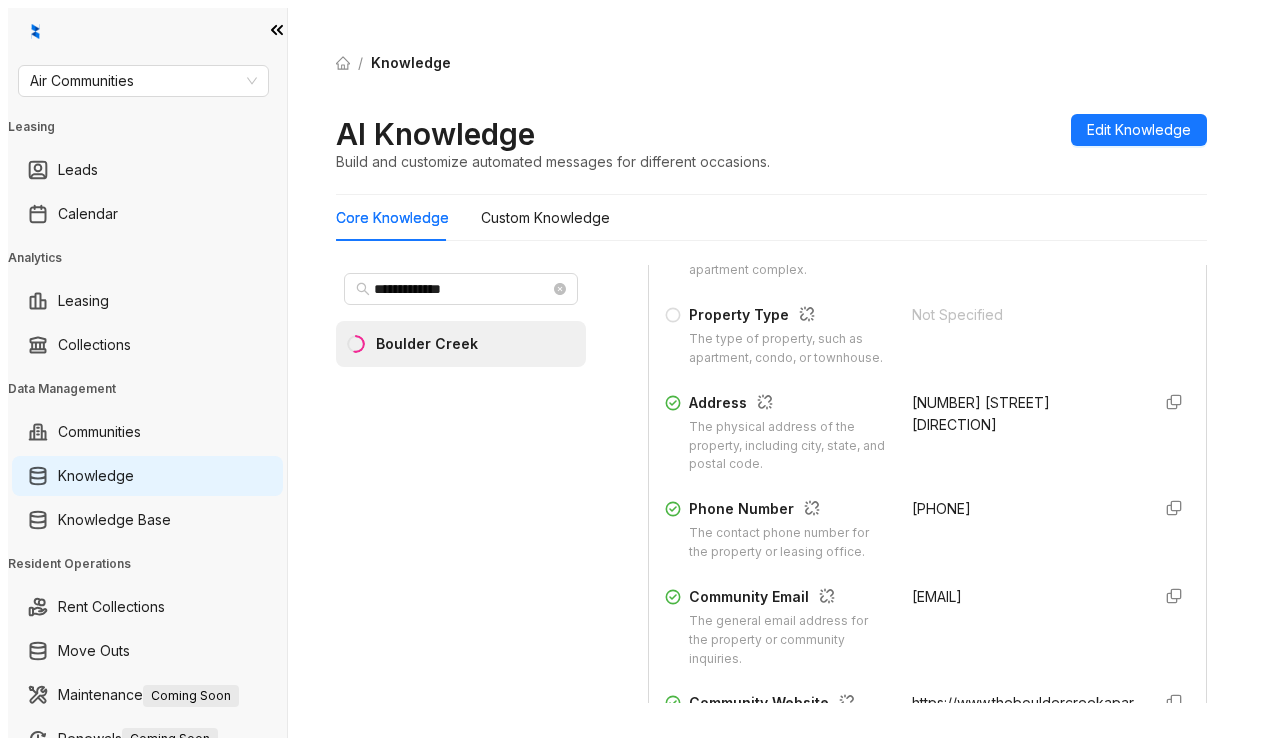 scroll, scrollTop: 300, scrollLeft: 0, axis: vertical 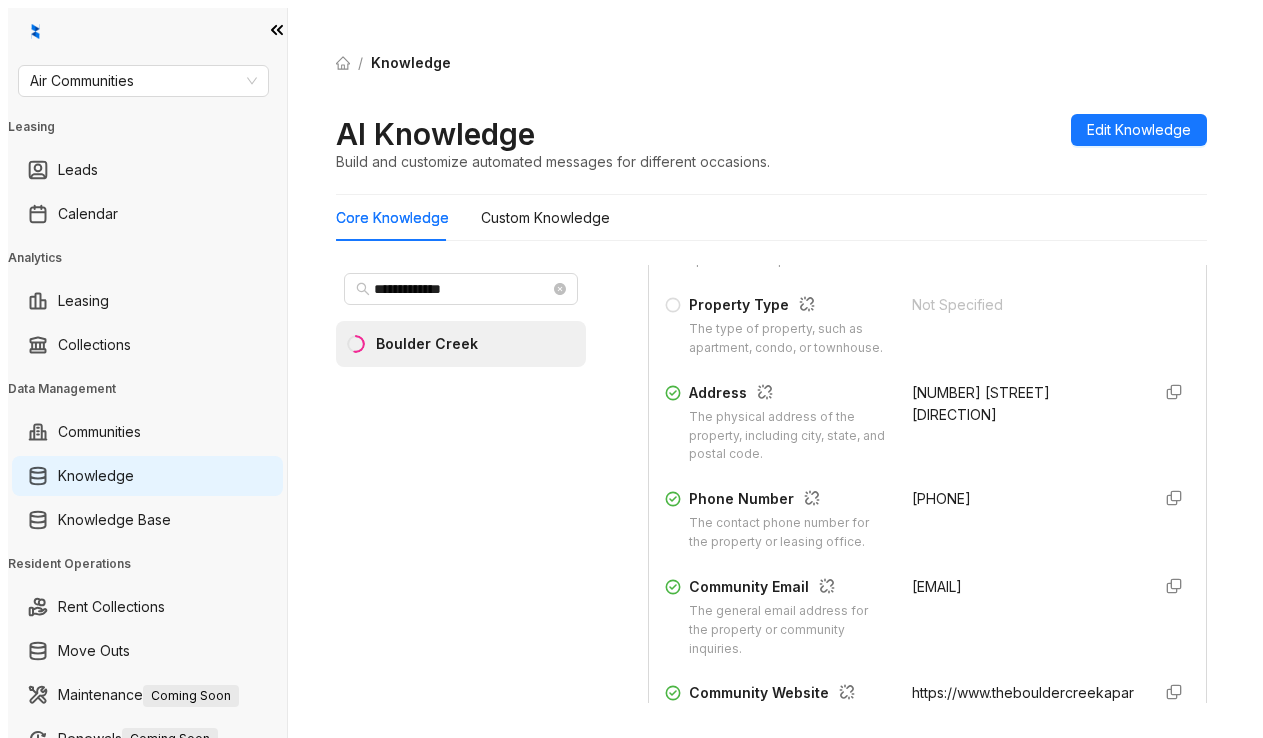 drag, startPoint x: 888, startPoint y: 491, endPoint x: 987, endPoint y: 489, distance: 99.0202 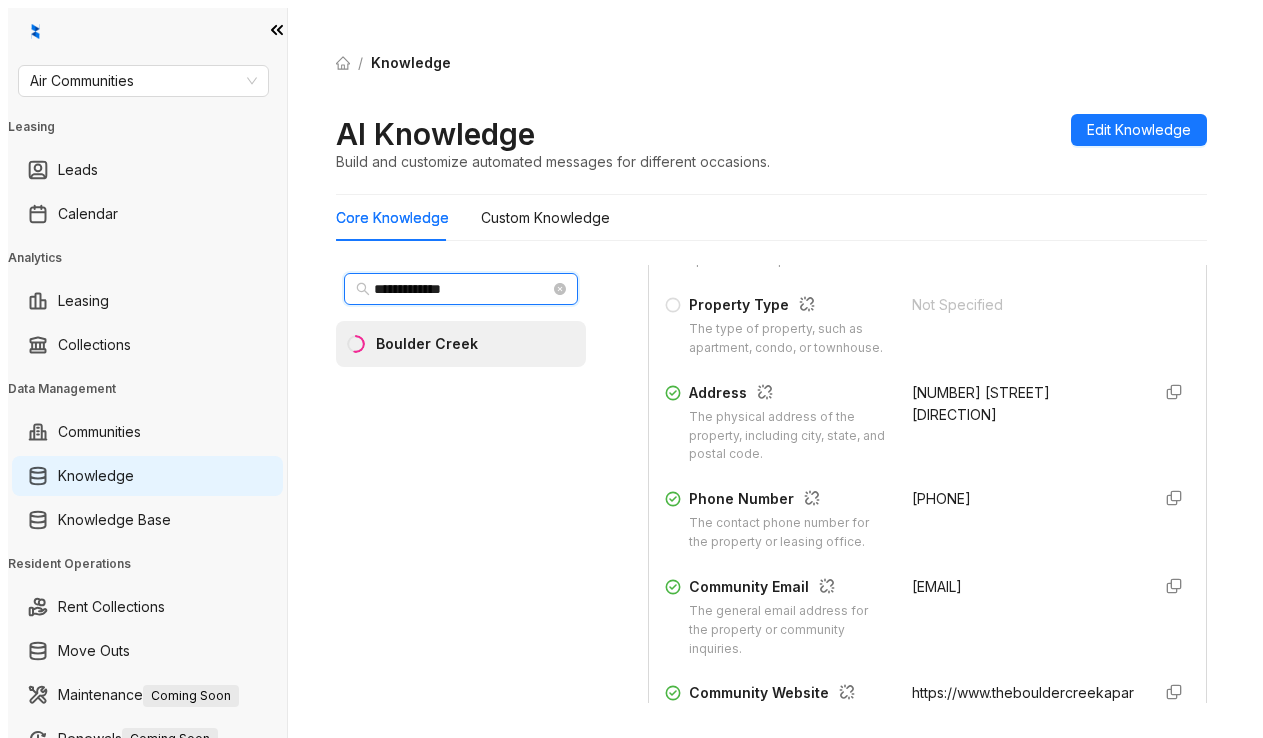 drag, startPoint x: 499, startPoint y: 257, endPoint x: 356, endPoint y: 243, distance: 143.68369 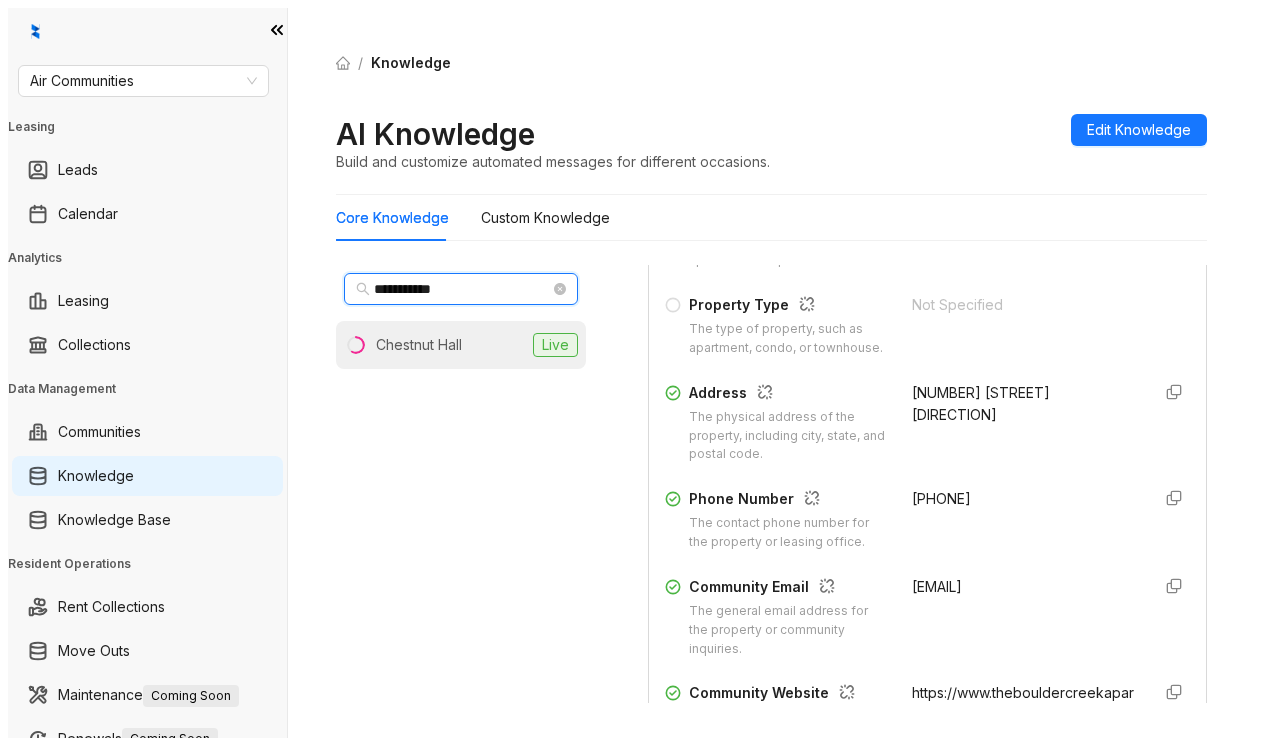 type on "**********" 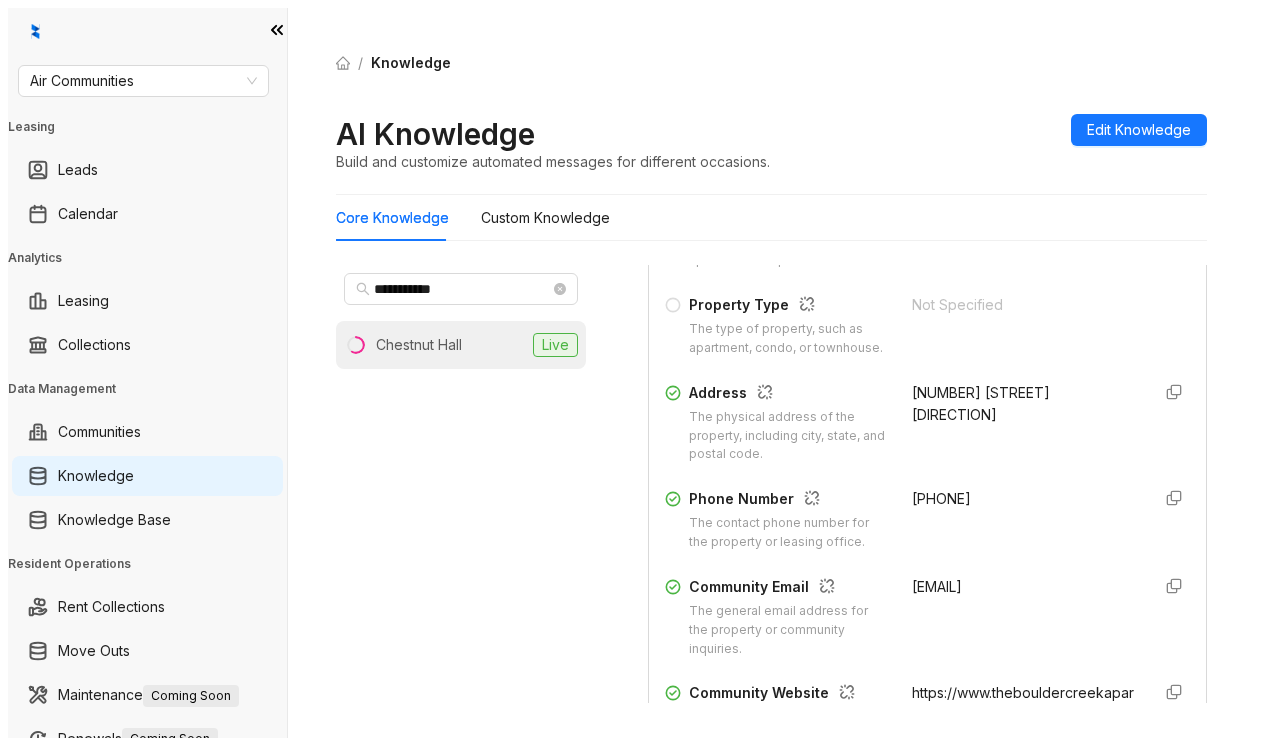 click on "Chestnut Hall" at bounding box center [419, 345] 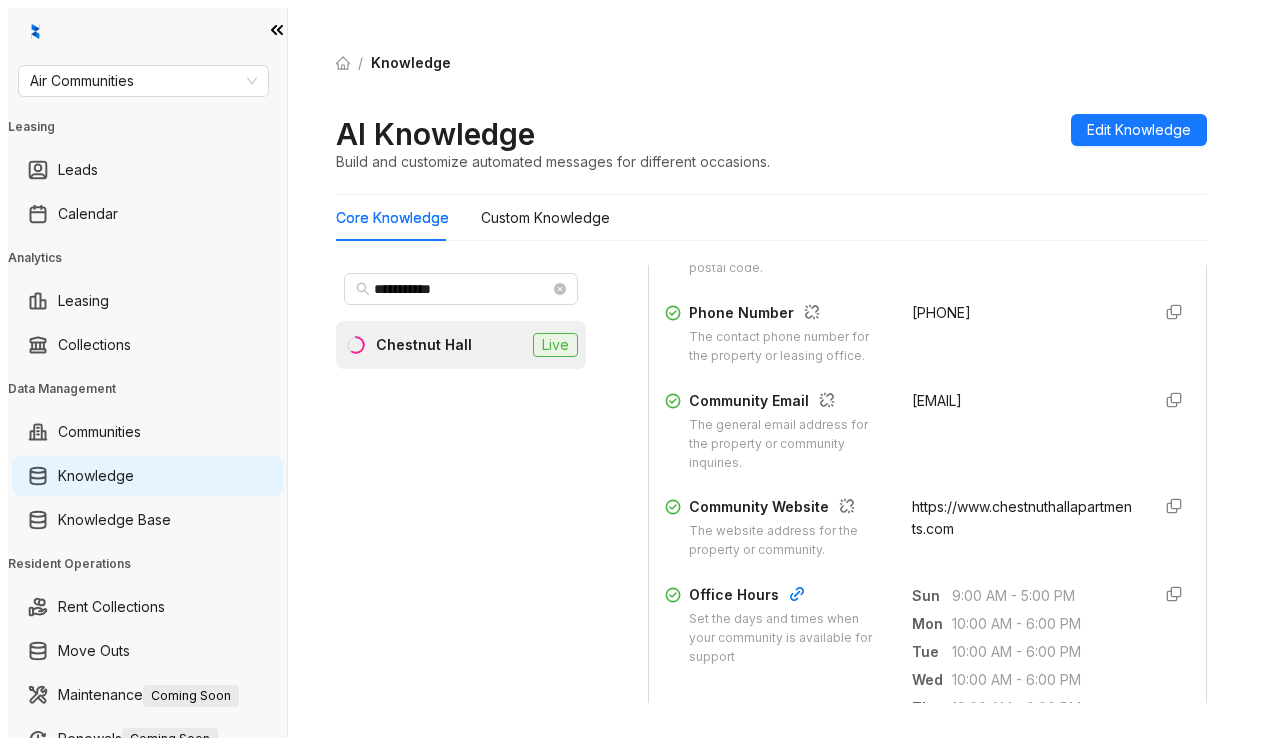 scroll, scrollTop: 500, scrollLeft: 0, axis: vertical 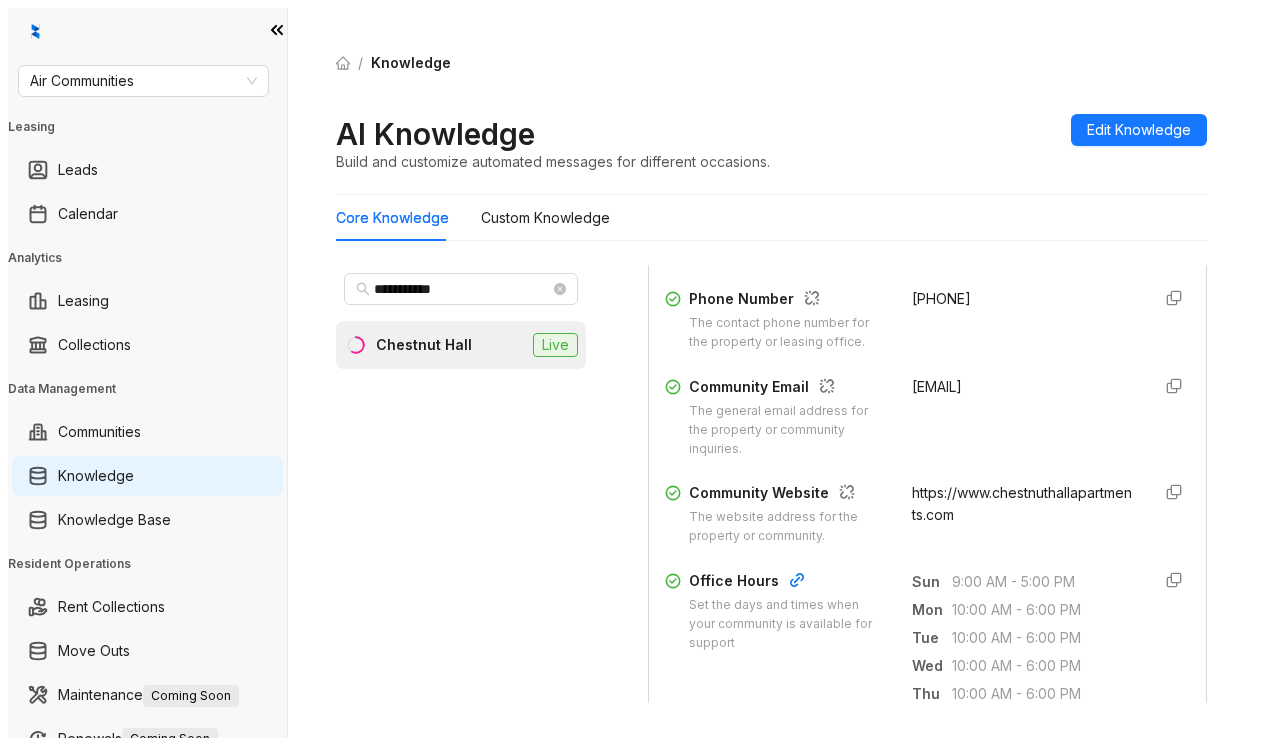 drag, startPoint x: 891, startPoint y: 295, endPoint x: 982, endPoint y: 284, distance: 91.66242 